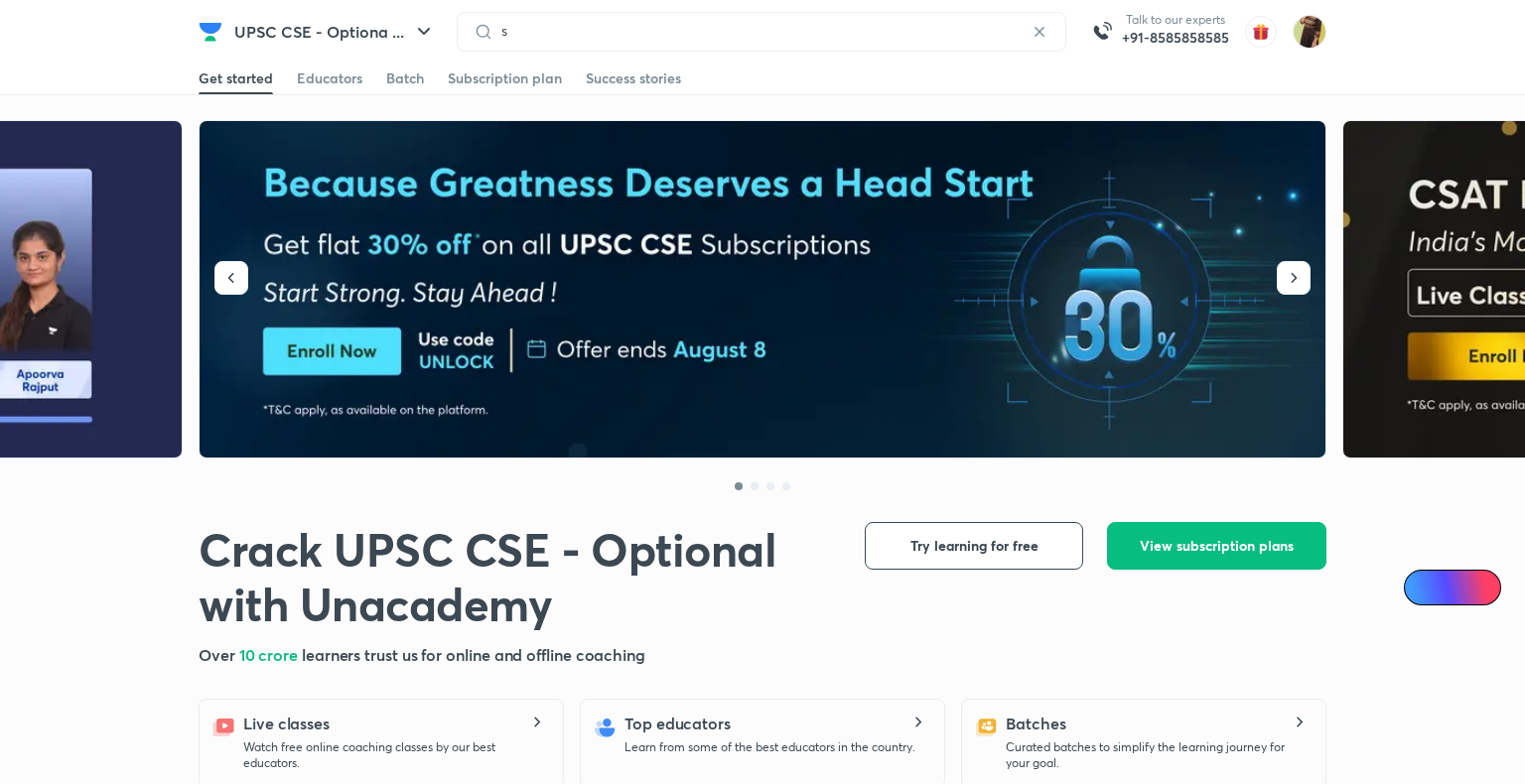 scroll, scrollTop: 0, scrollLeft: 0, axis: both 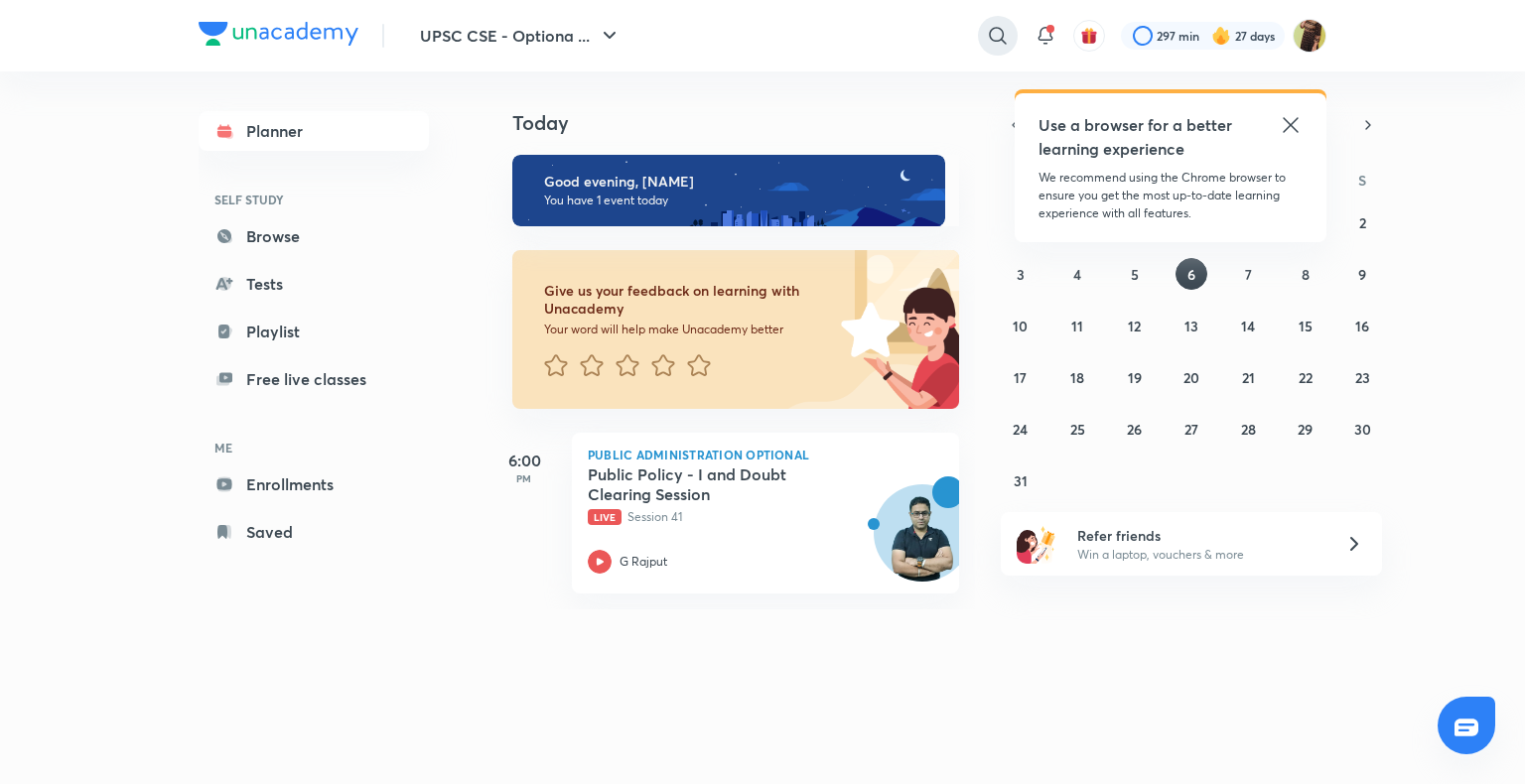click 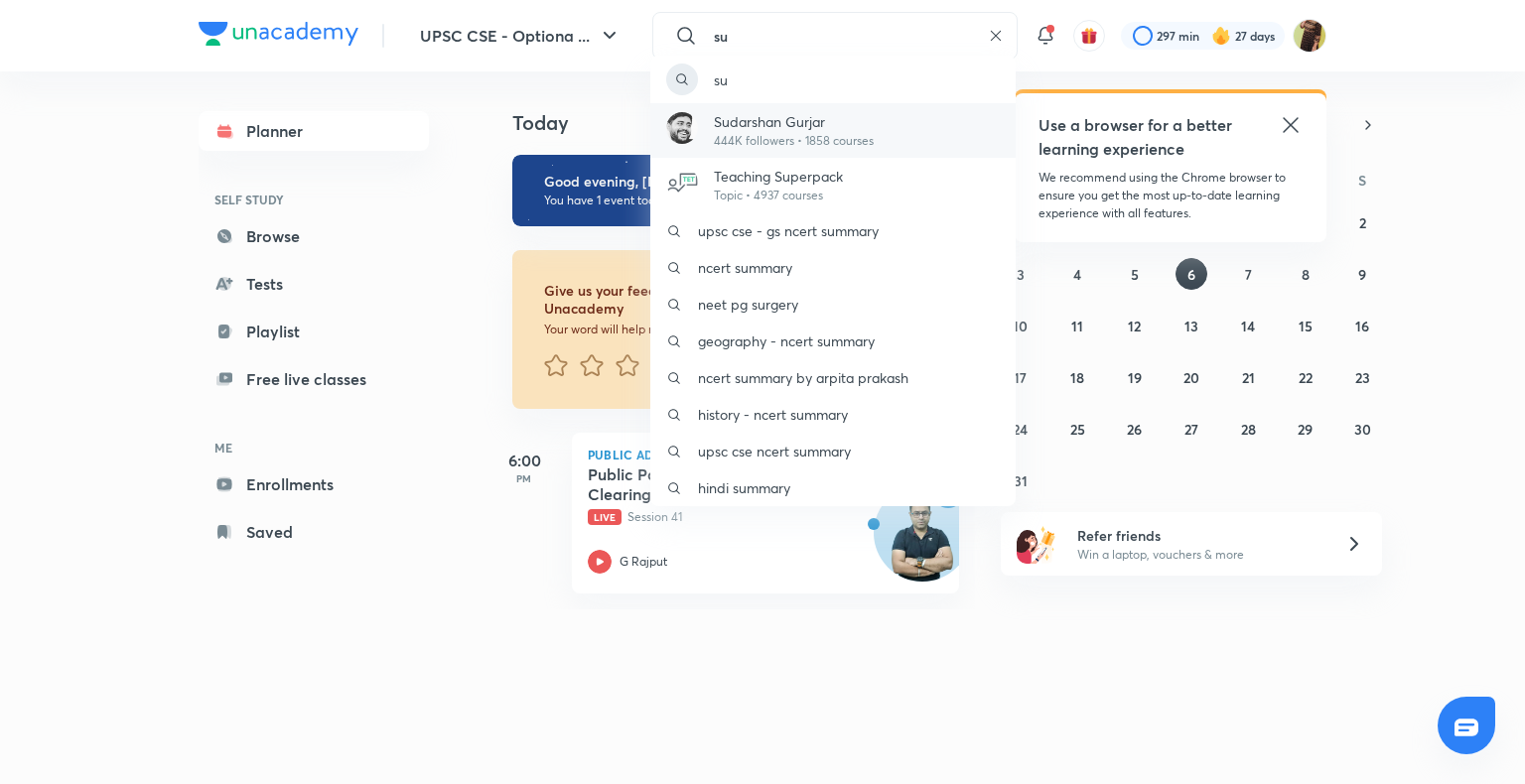 type on "su" 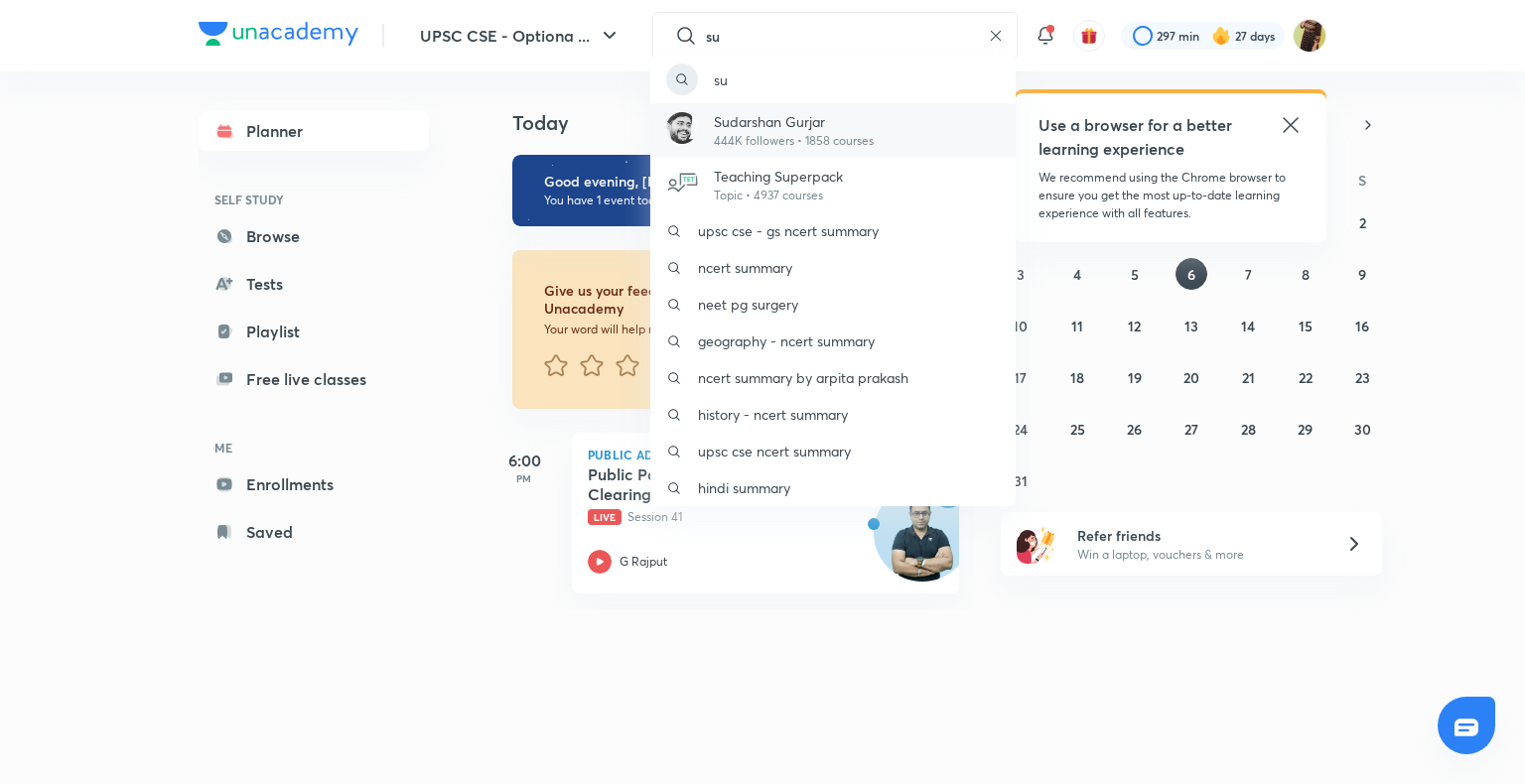 click on "444K followers • 1858 courses" at bounding box center (793, 141) 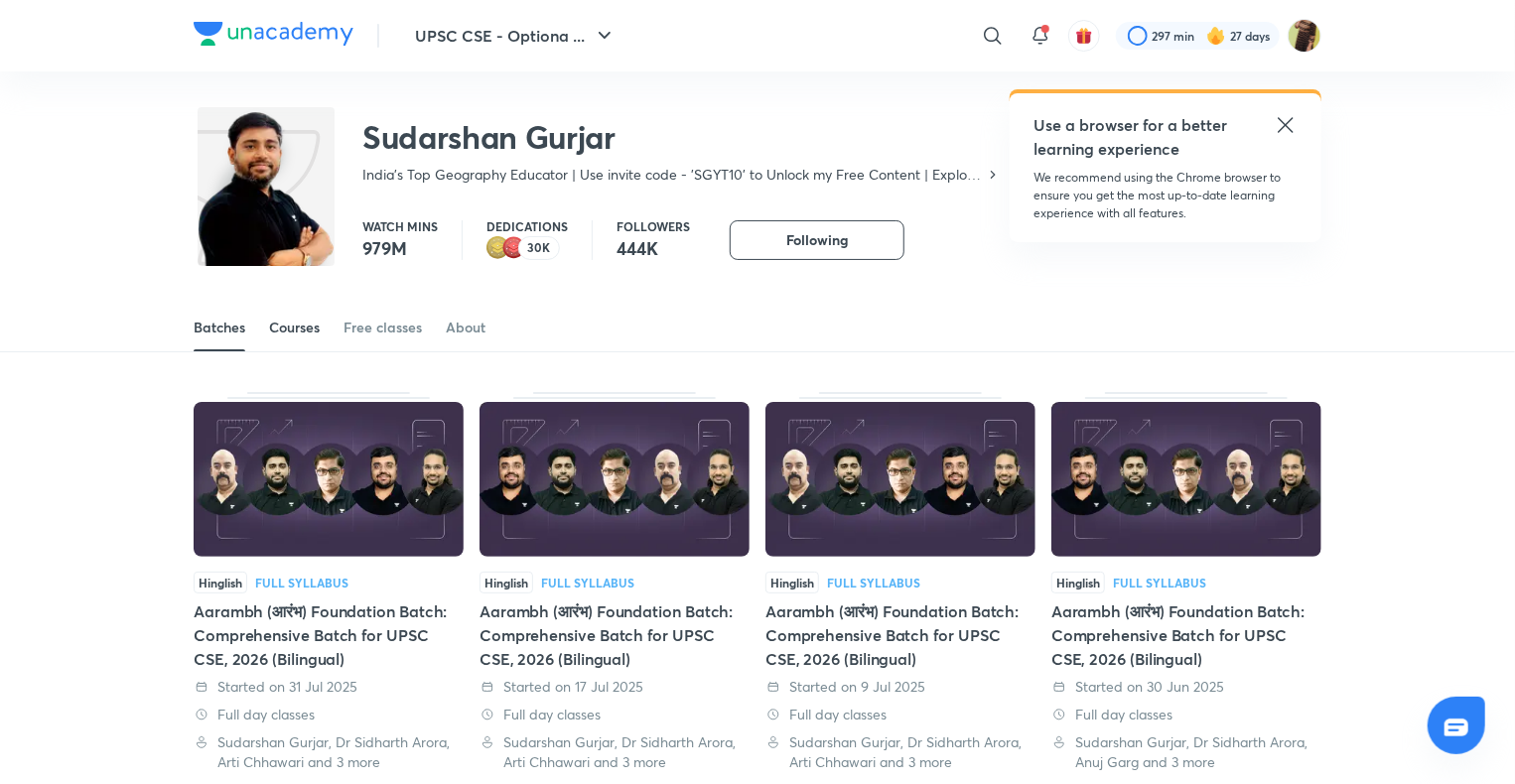 click on "Courses" at bounding box center [294, 327] 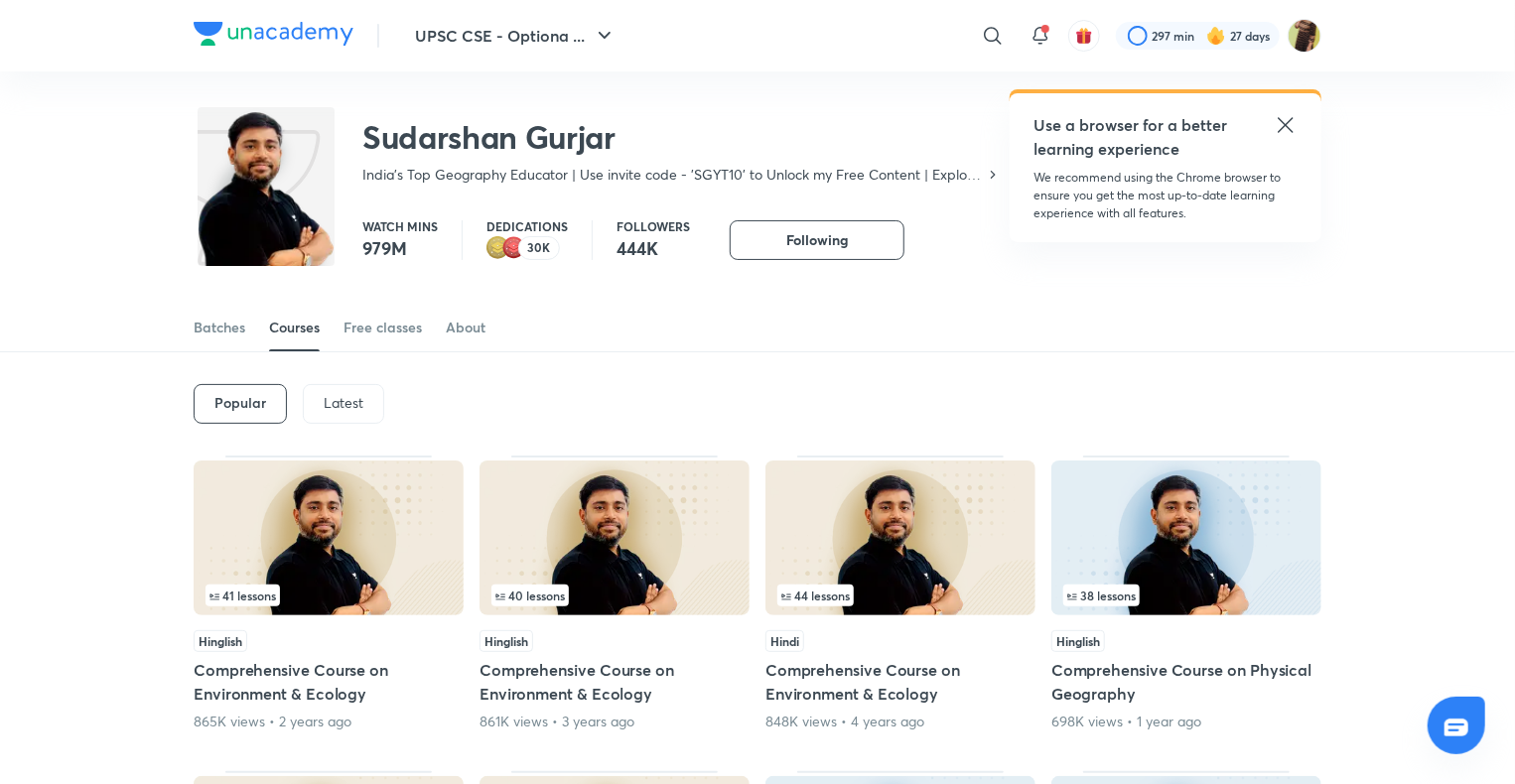 click on "Latest" at bounding box center (344, 403) 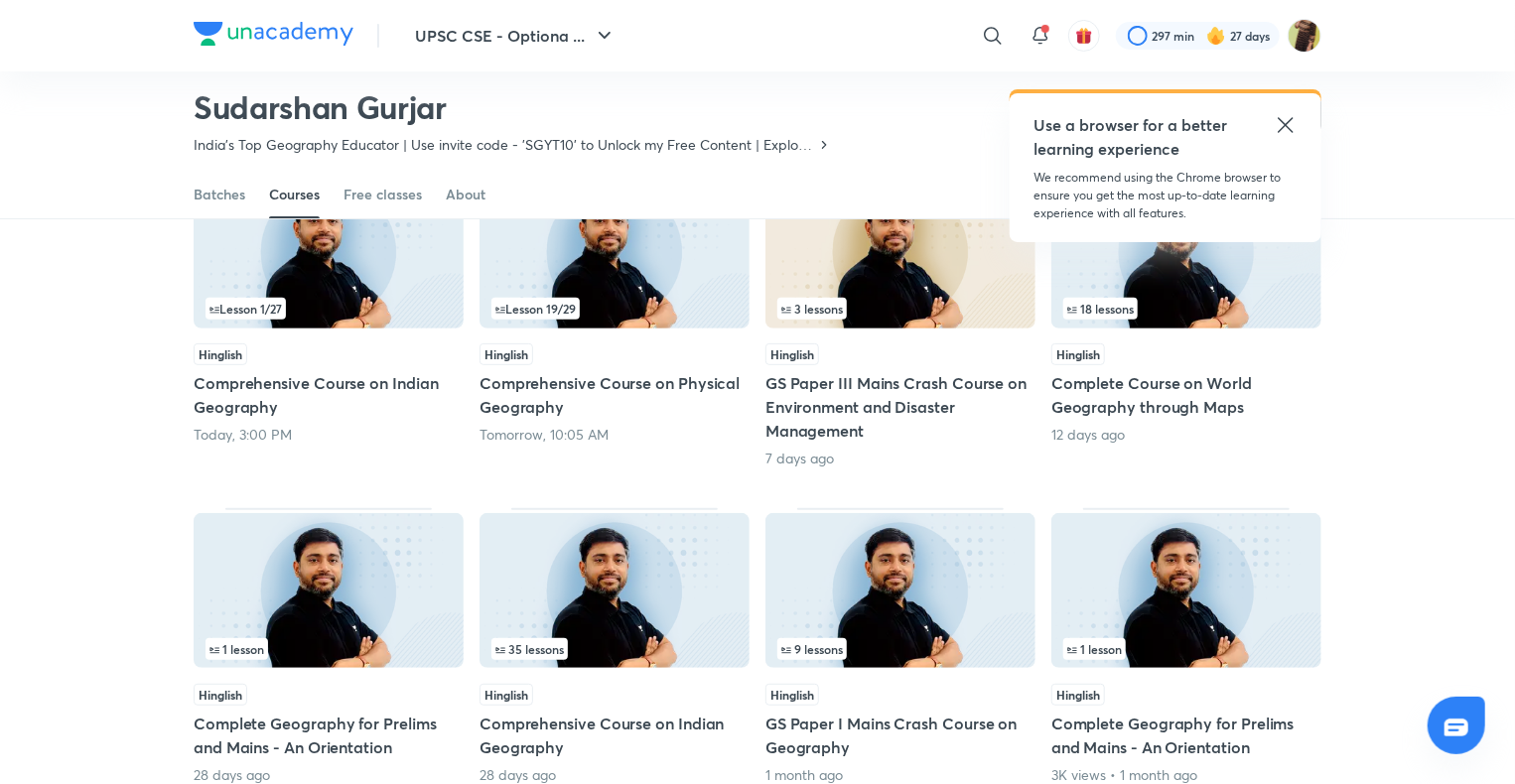 scroll, scrollTop: 492, scrollLeft: 0, axis: vertical 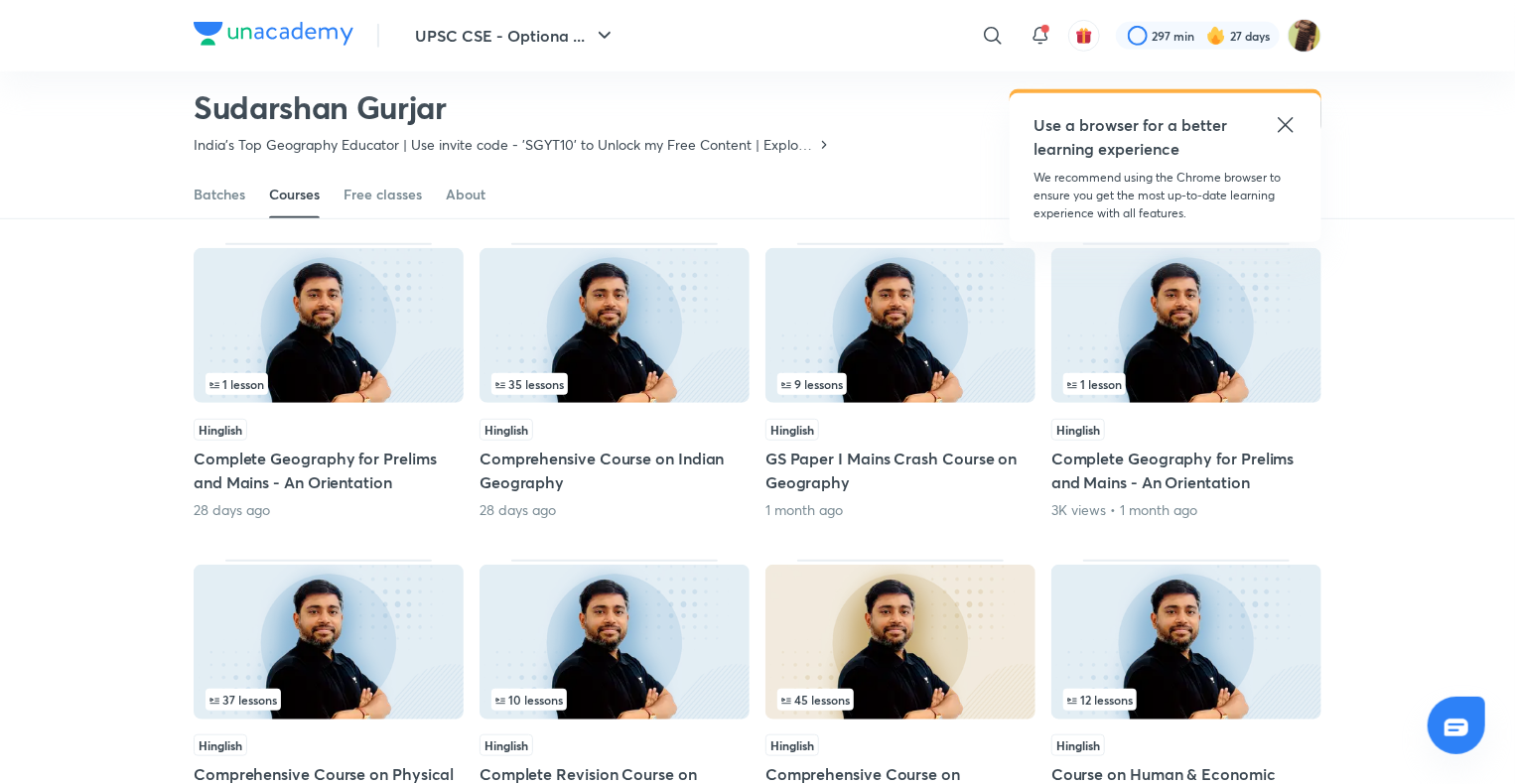 click at bounding box center (615, 326) 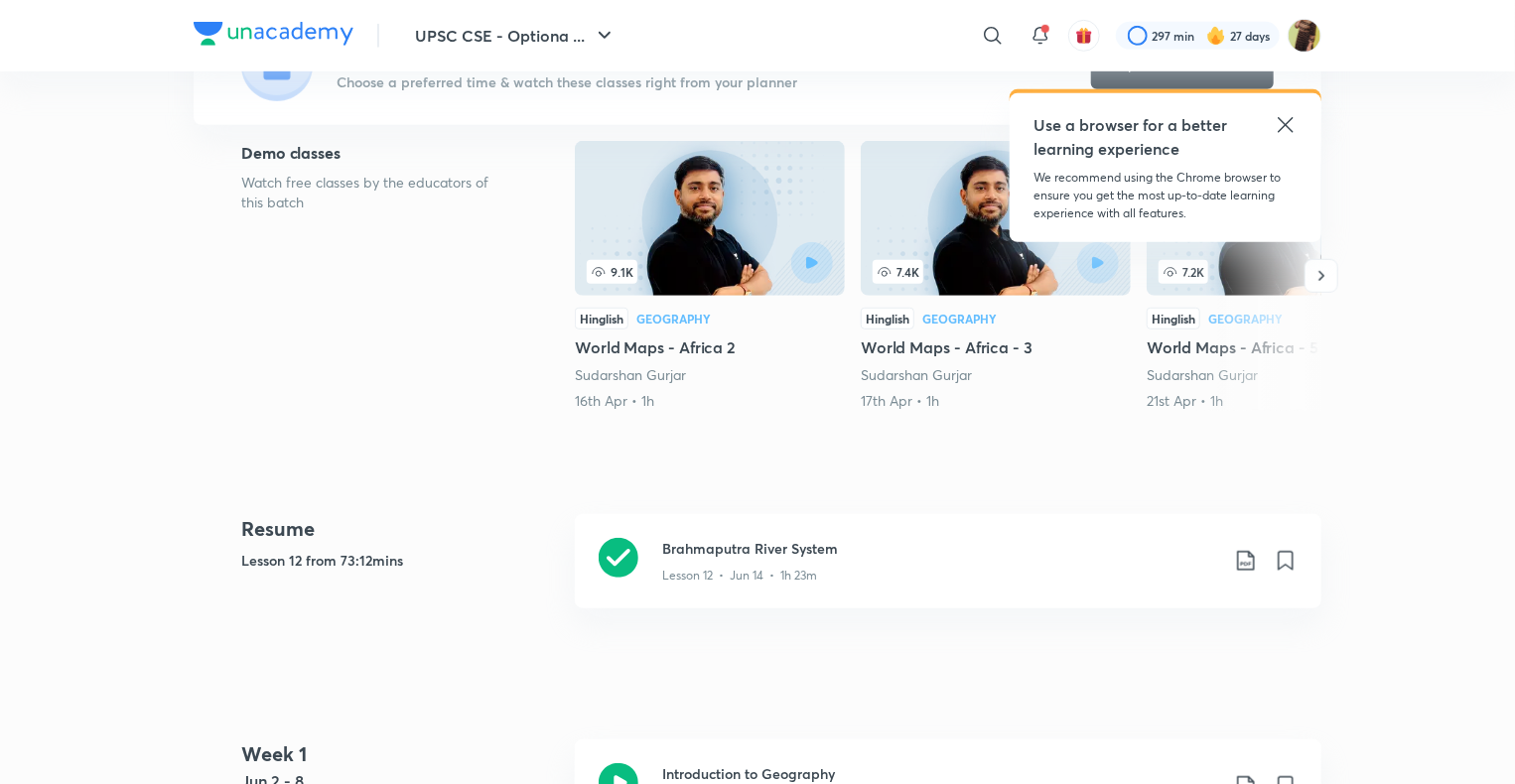 scroll, scrollTop: 615, scrollLeft: 0, axis: vertical 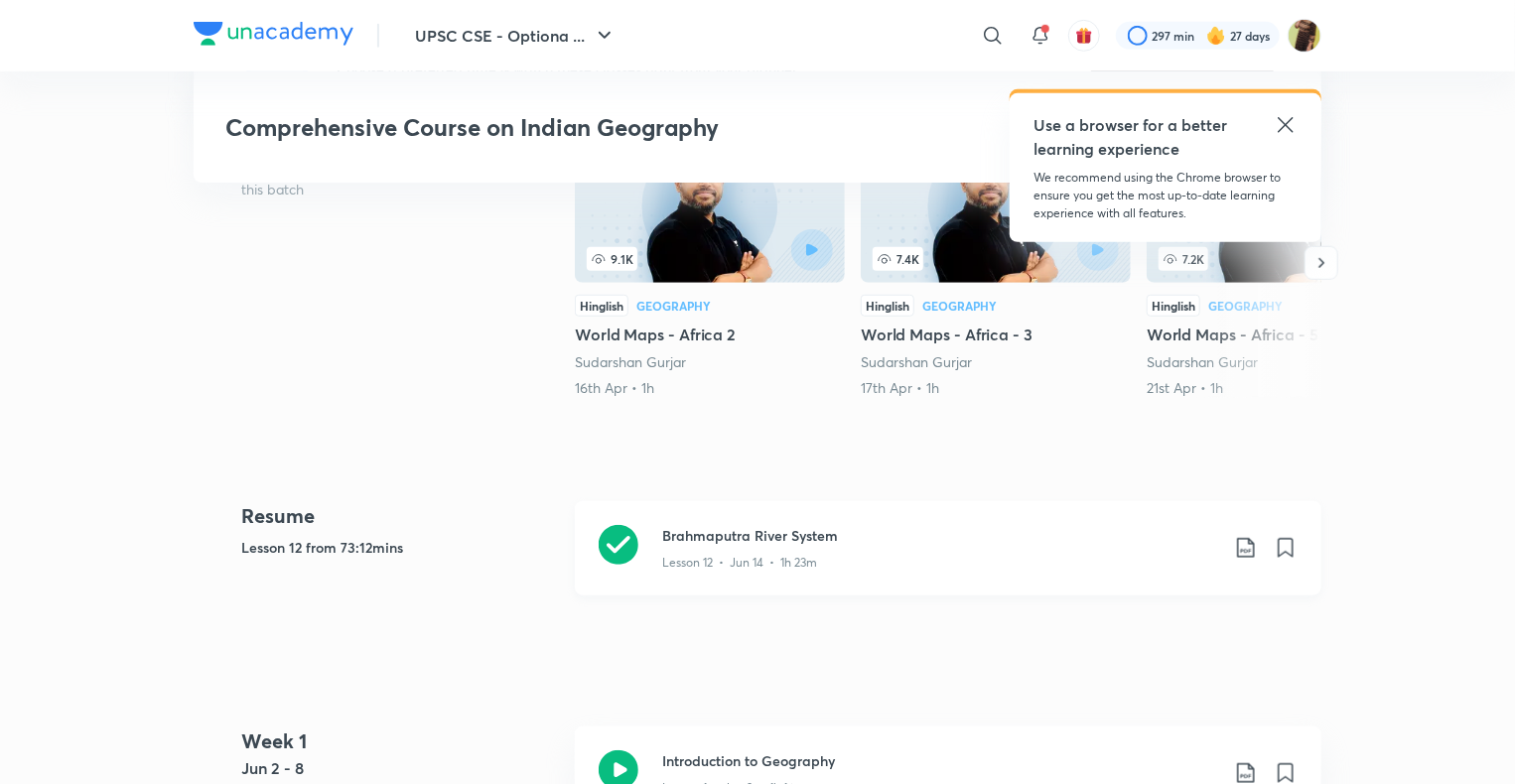 click 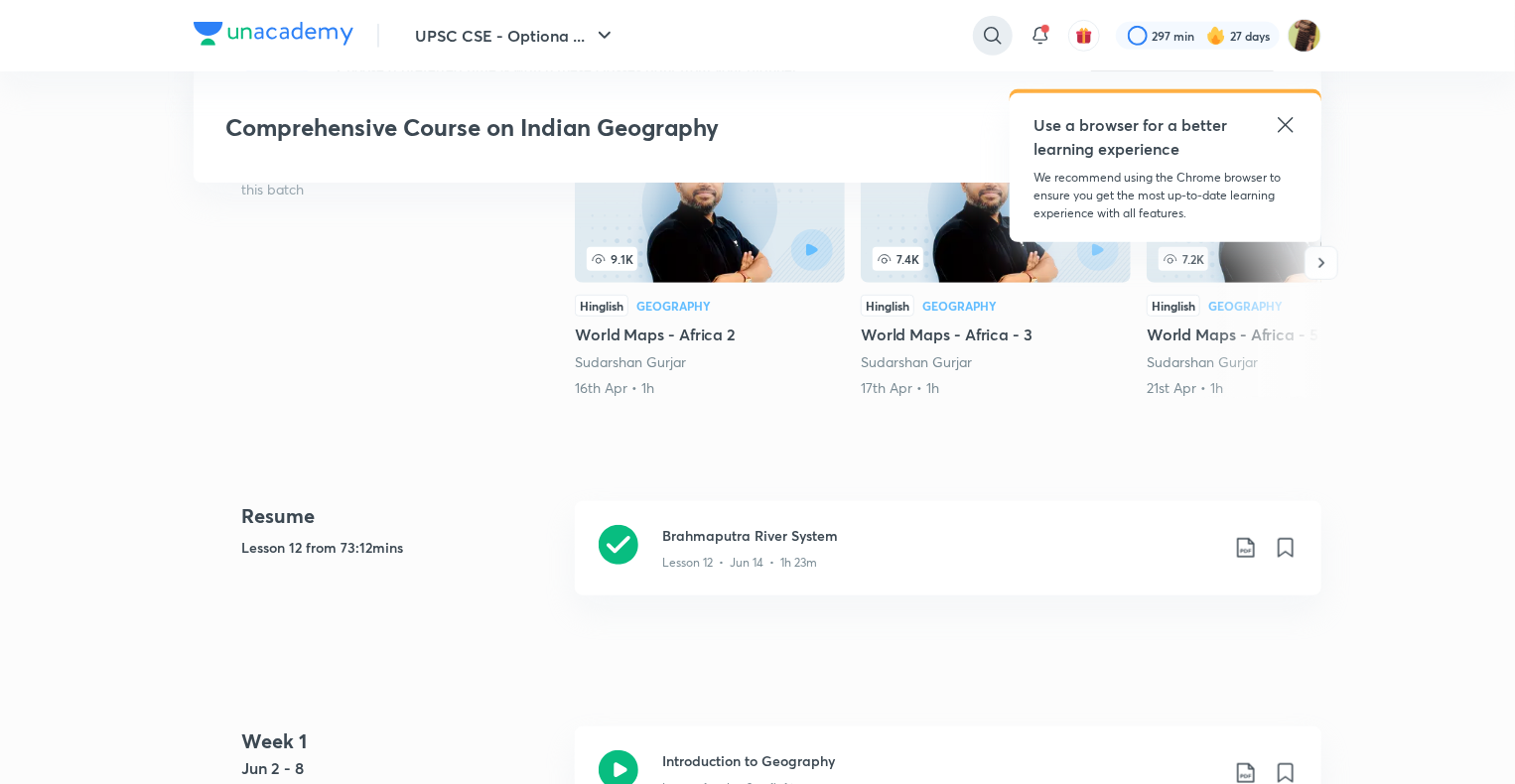 click 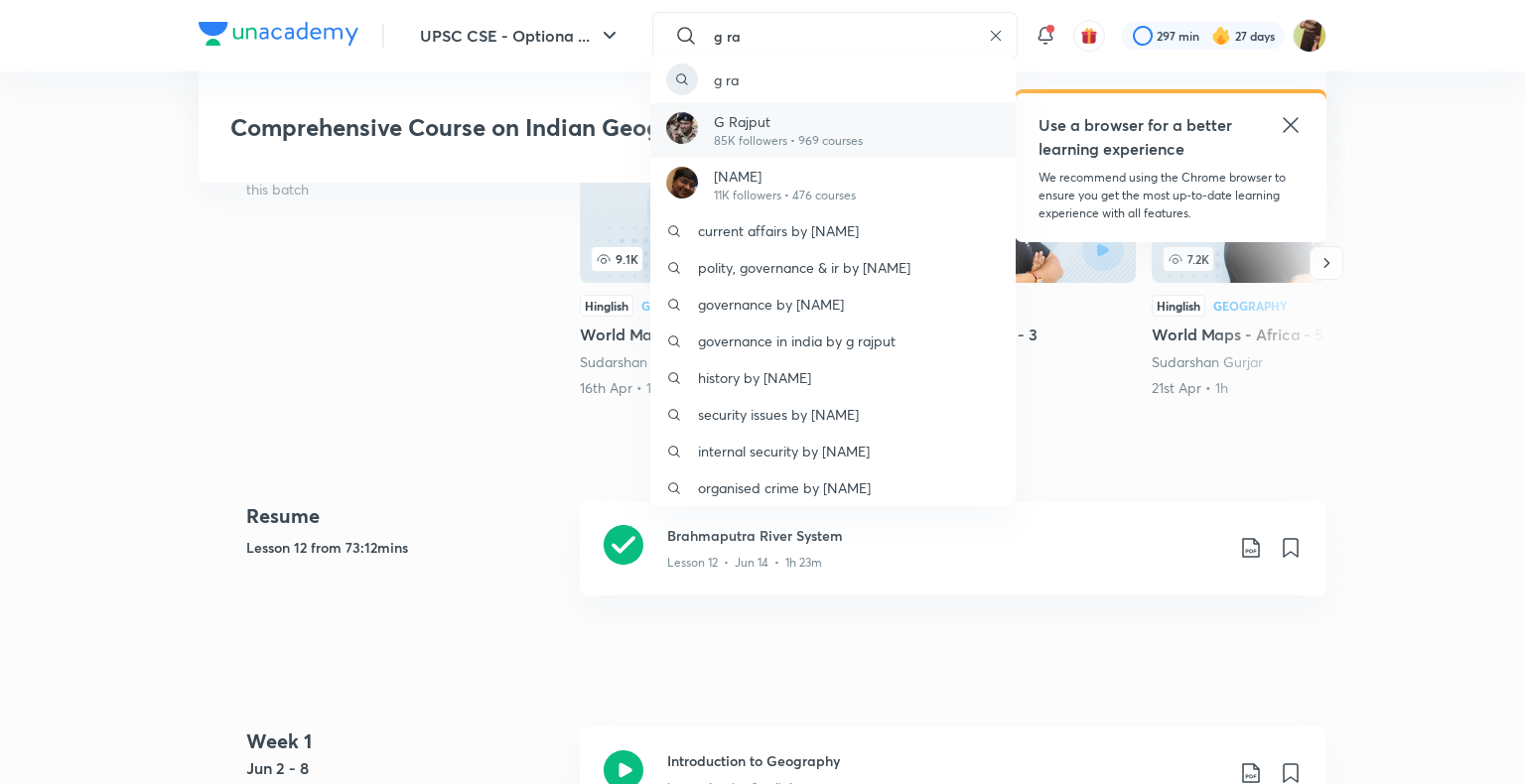 type on "g ra" 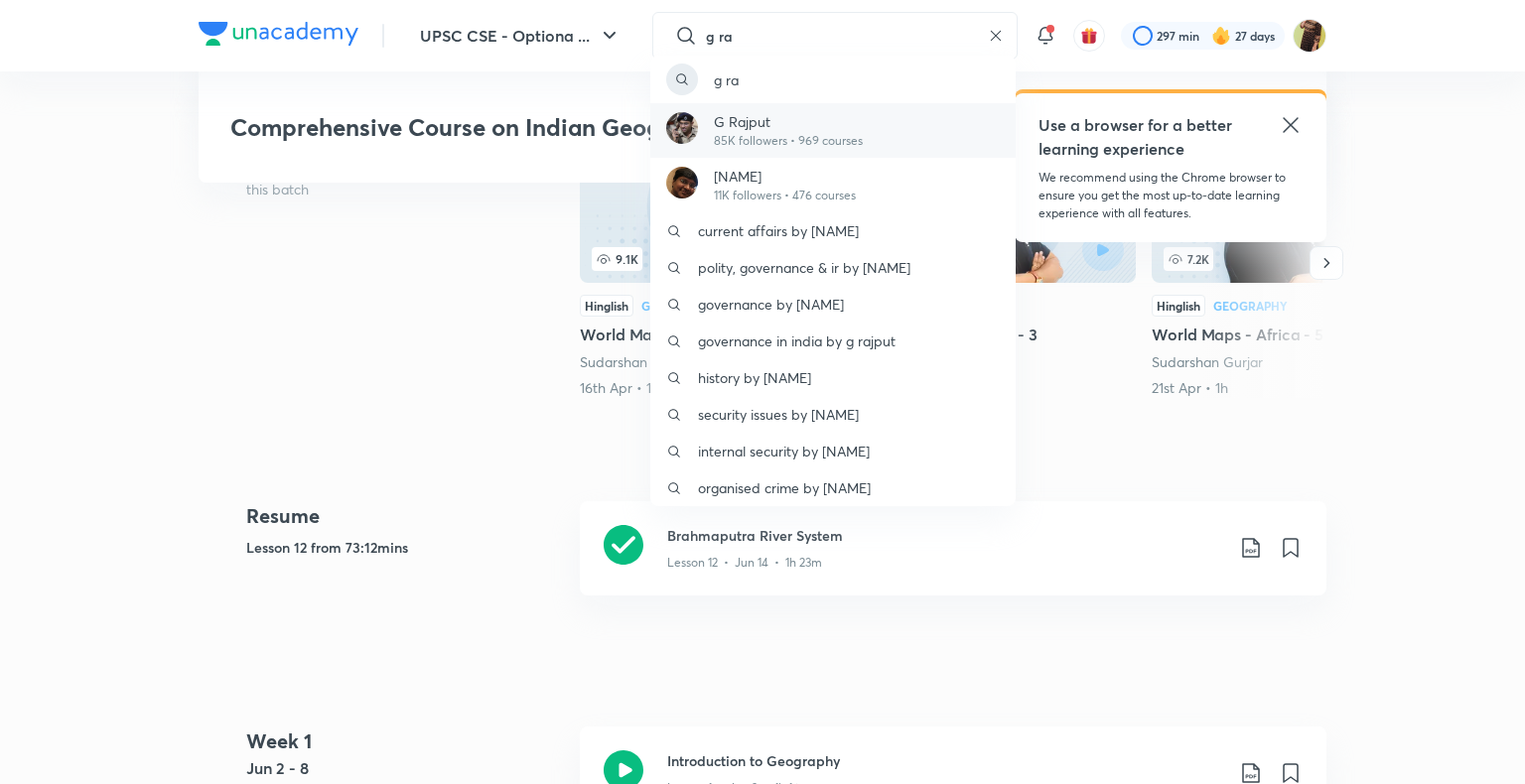 click on "[NAME] 85K followers • 969 courses" at bounding box center [833, 130] 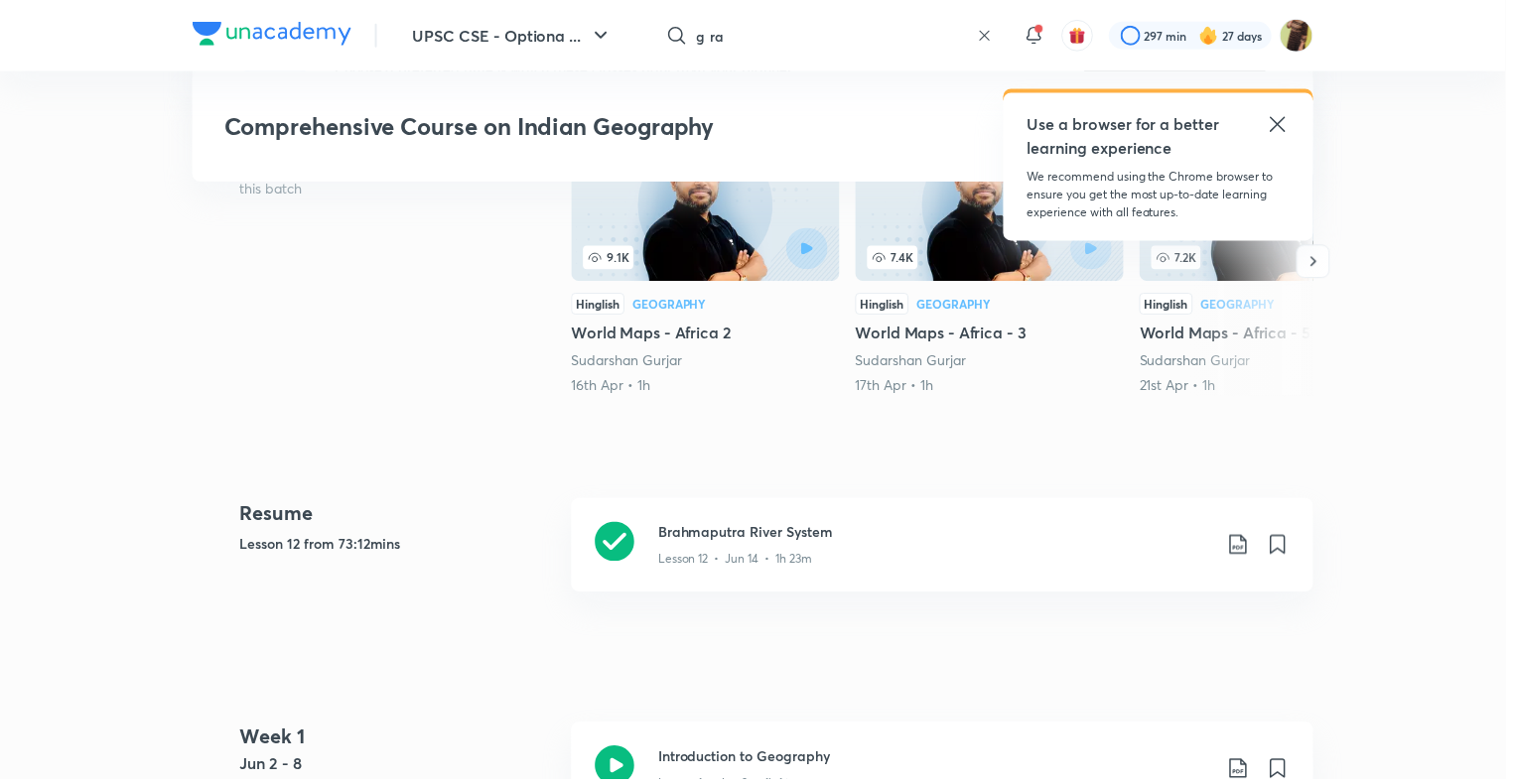 scroll, scrollTop: 0, scrollLeft: 0, axis: both 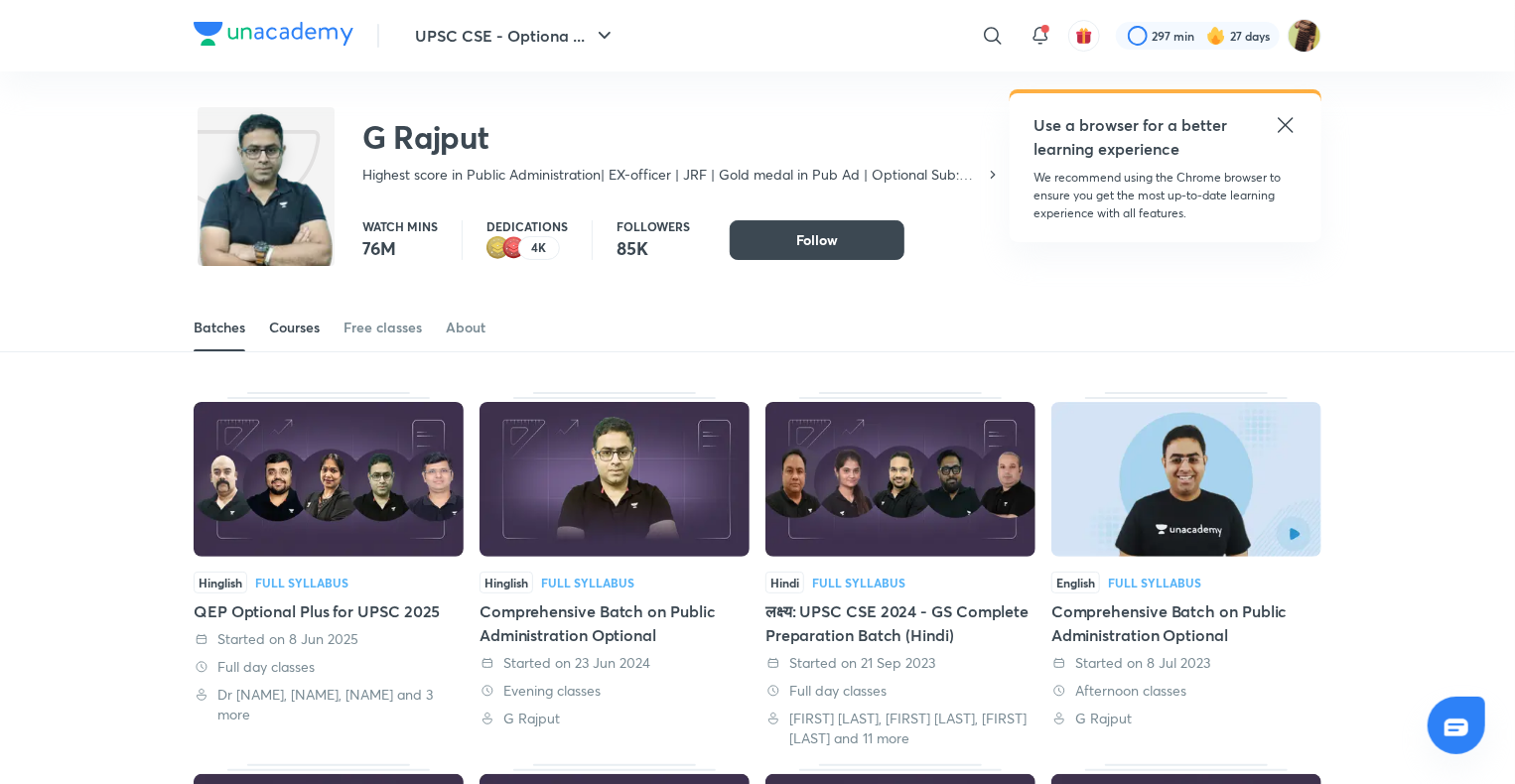 click on "Courses" at bounding box center [294, 327] 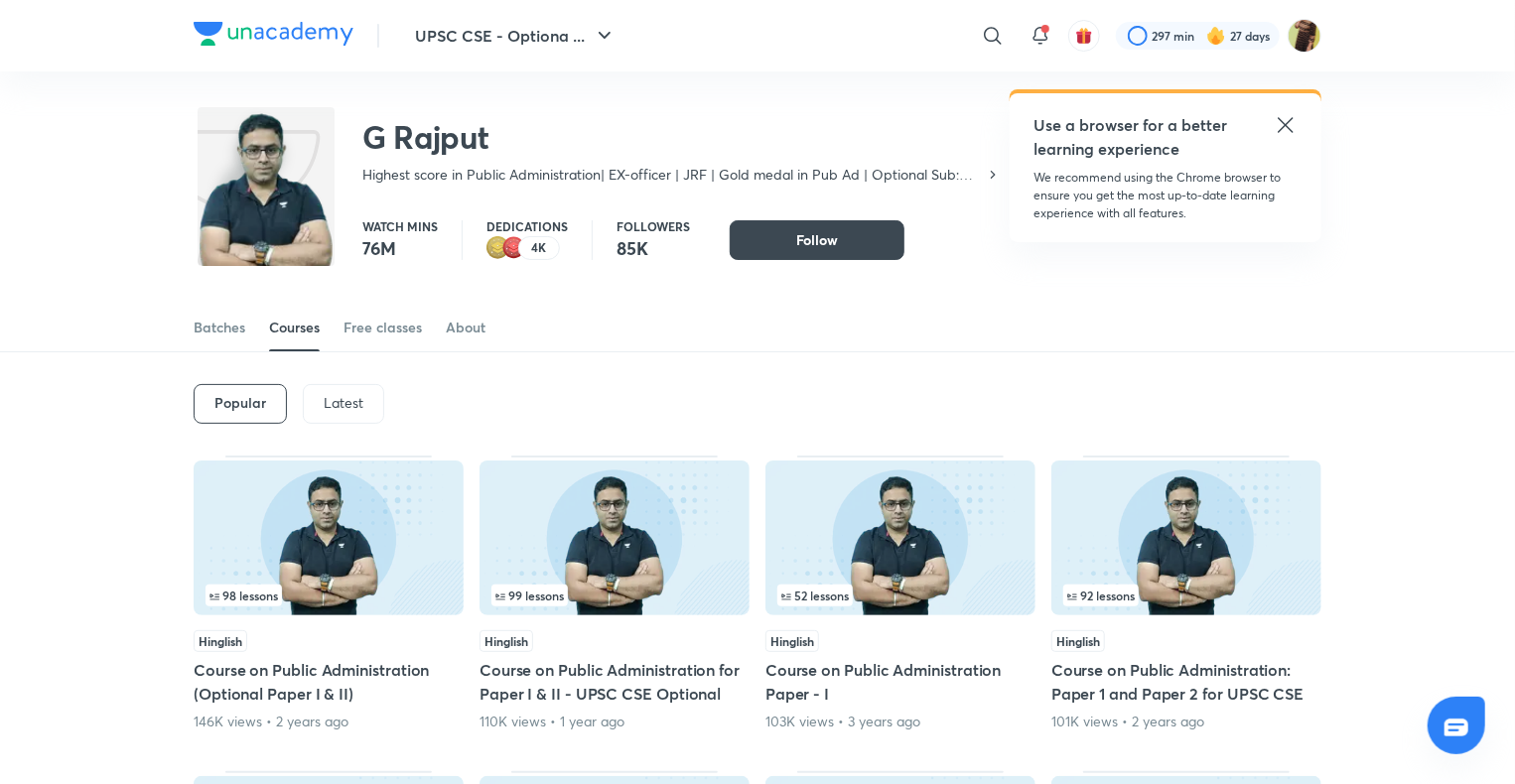 click on "Latest" at bounding box center (344, 404) 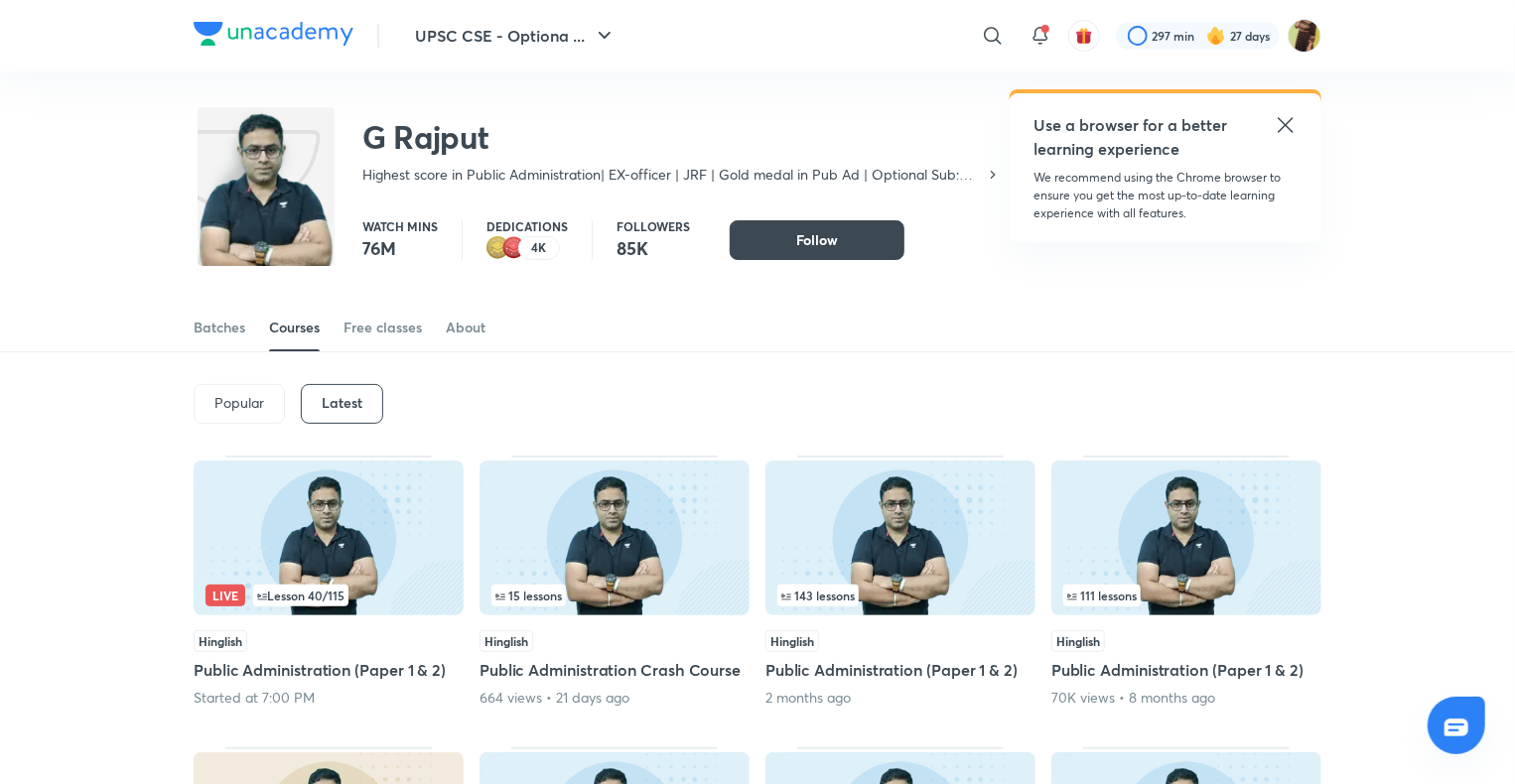 click at bounding box center [329, 538] 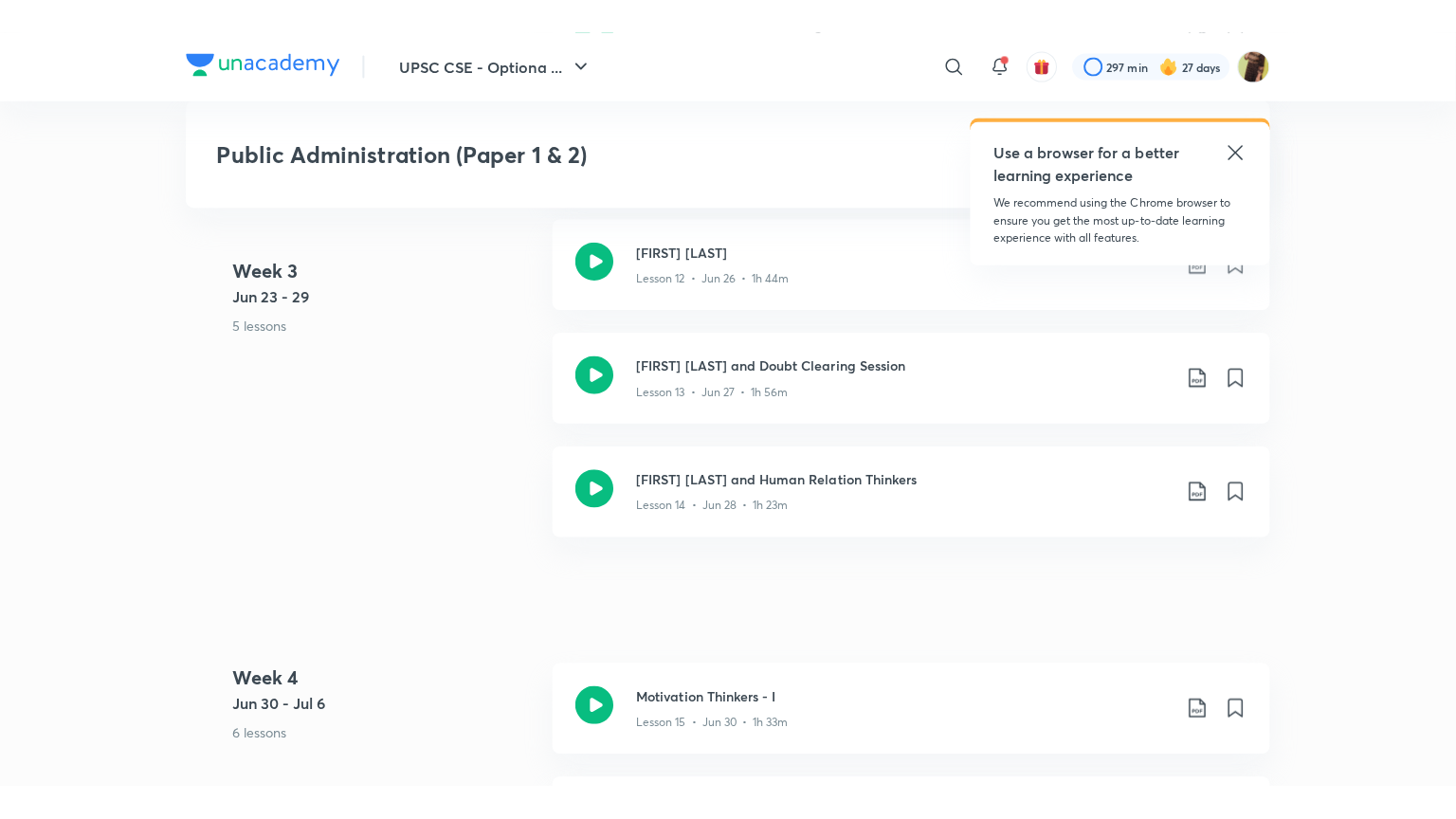 scroll, scrollTop: 2449, scrollLeft: 0, axis: vertical 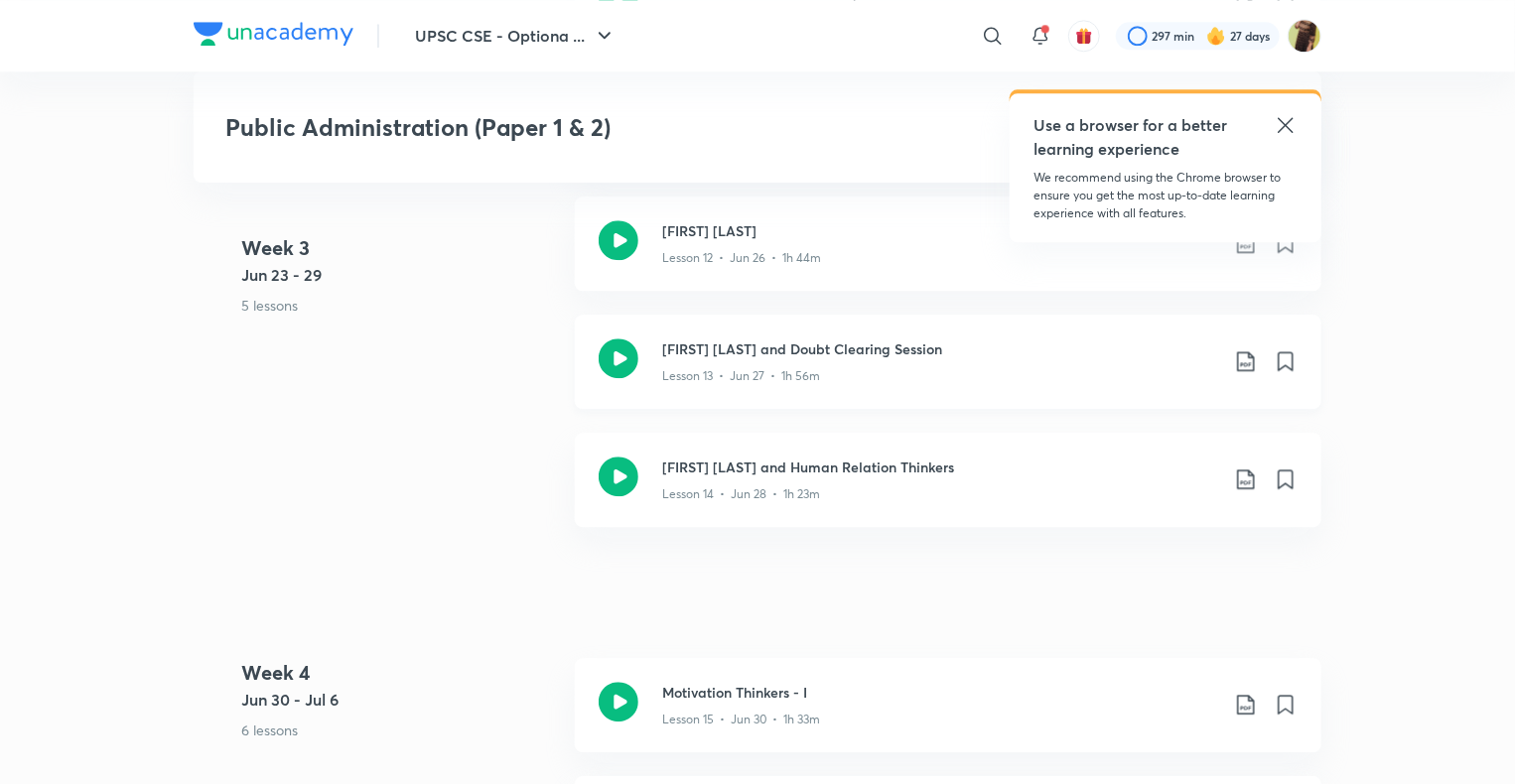 click 